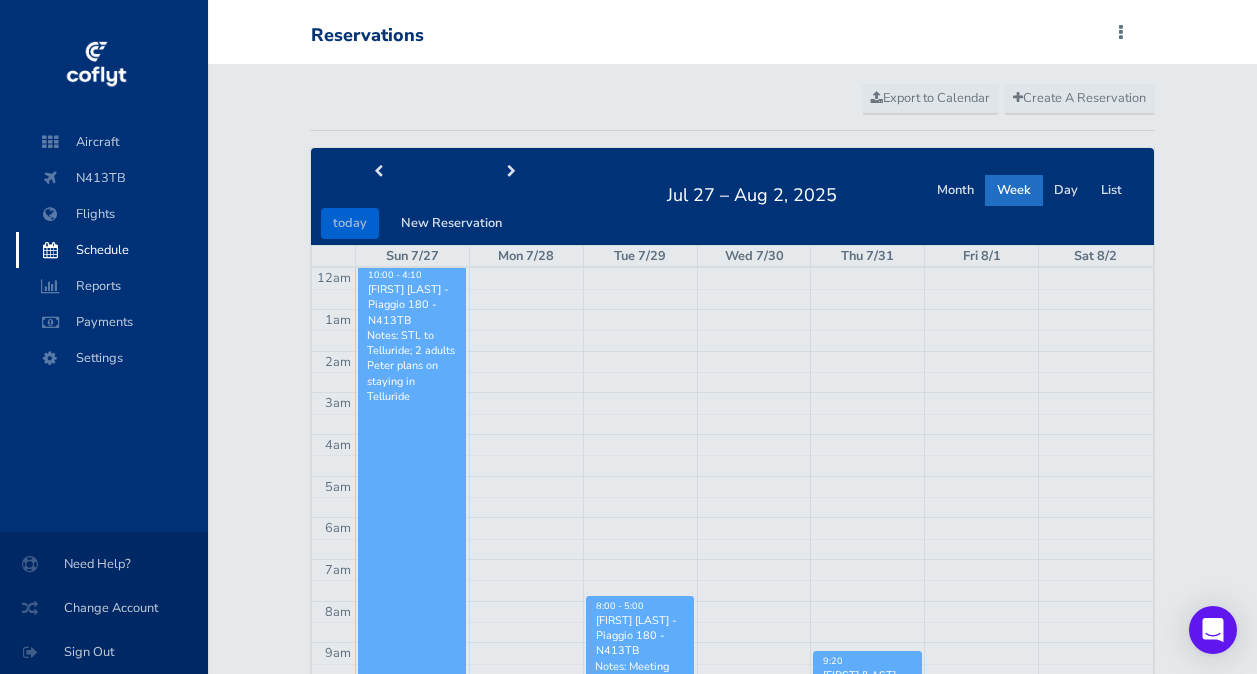 scroll, scrollTop: 0, scrollLeft: 0, axis: both 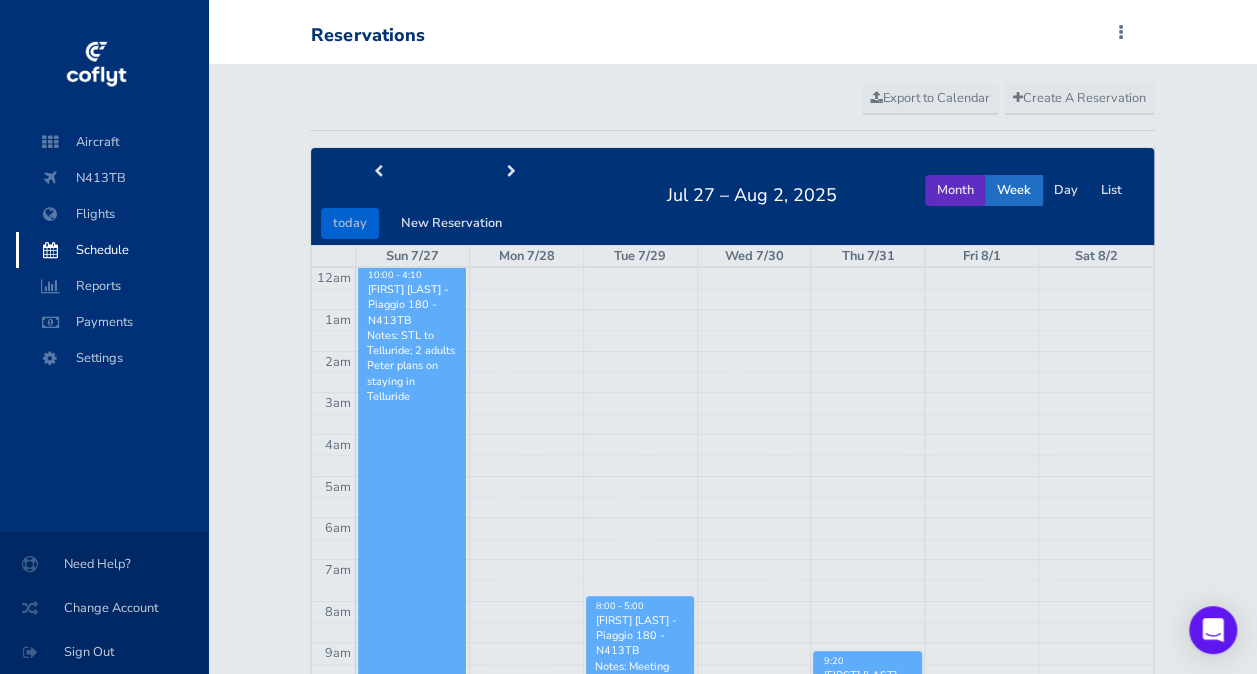 click on "Month" at bounding box center (955, 190) 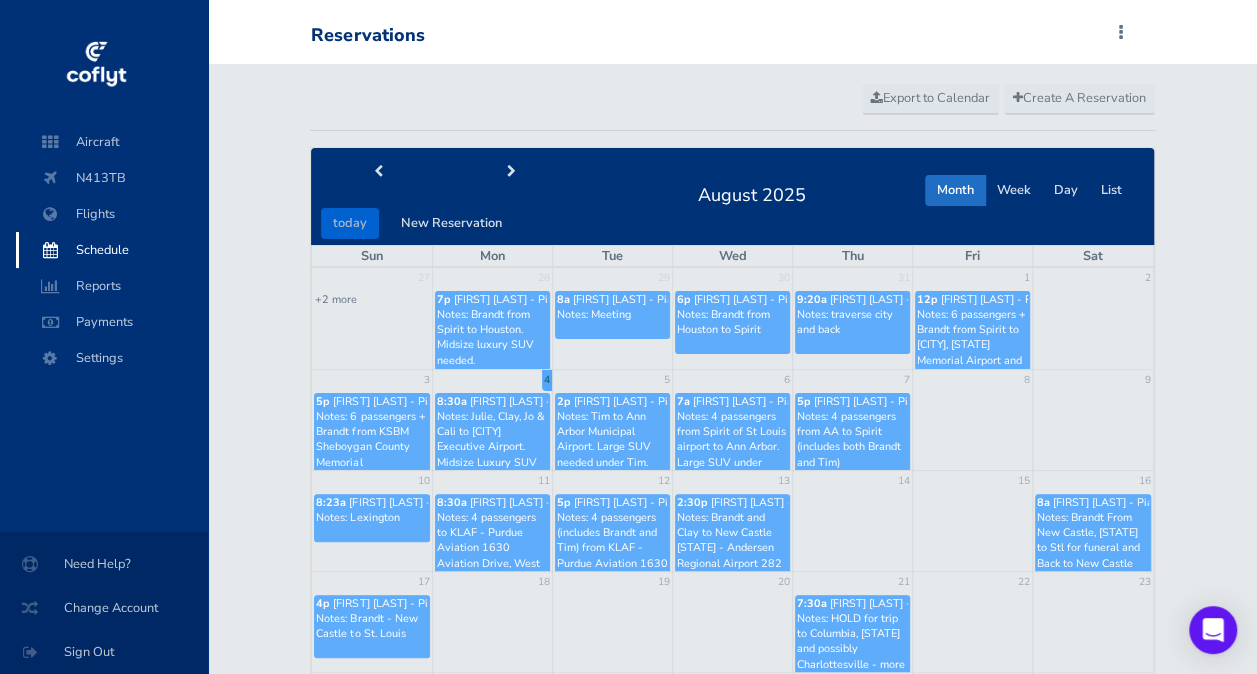 click on "Notes: 4 passengers from AA to Spirit (includes both Brandt and Tim)" at bounding box center (852, 439) 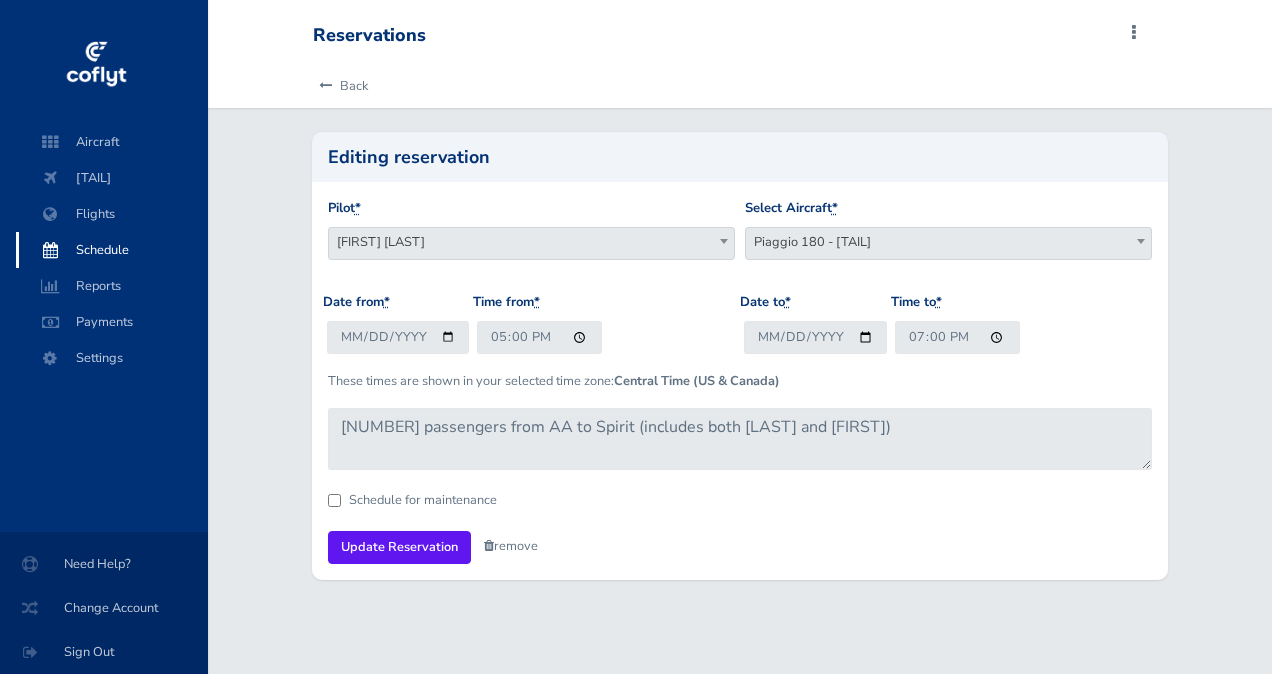 scroll, scrollTop: 0, scrollLeft: 0, axis: both 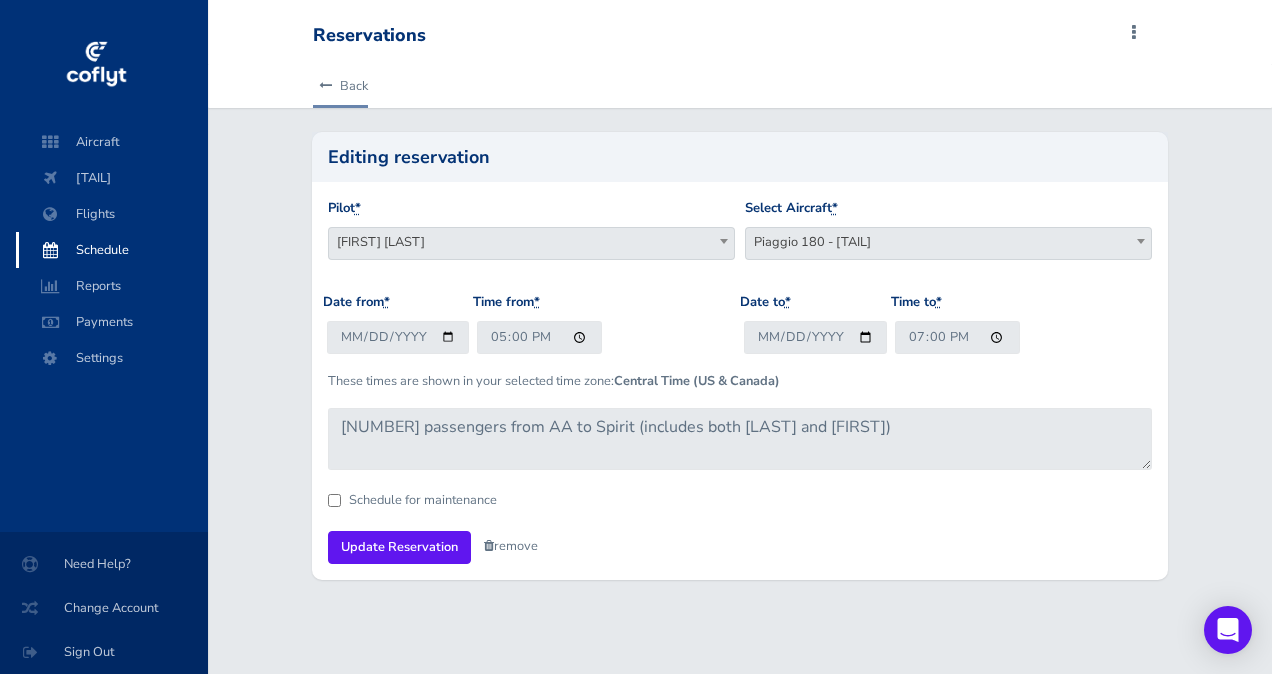 click on "Back" at bounding box center [340, 86] 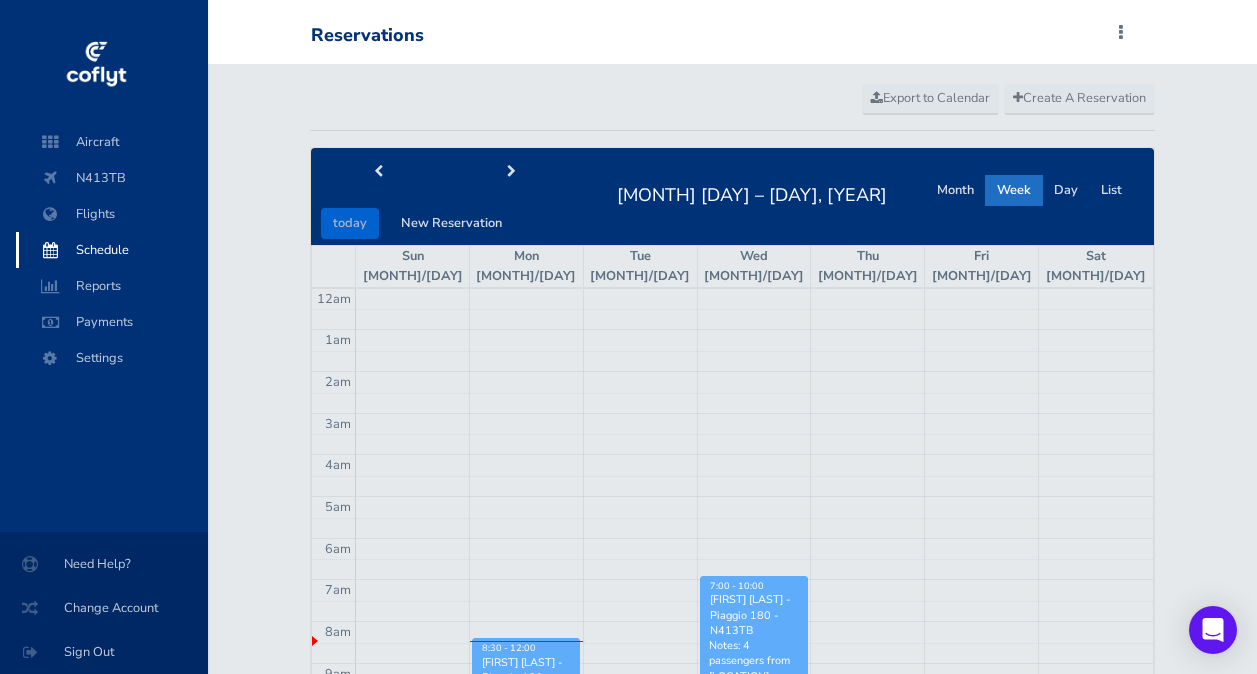 scroll, scrollTop: 0, scrollLeft: 0, axis: both 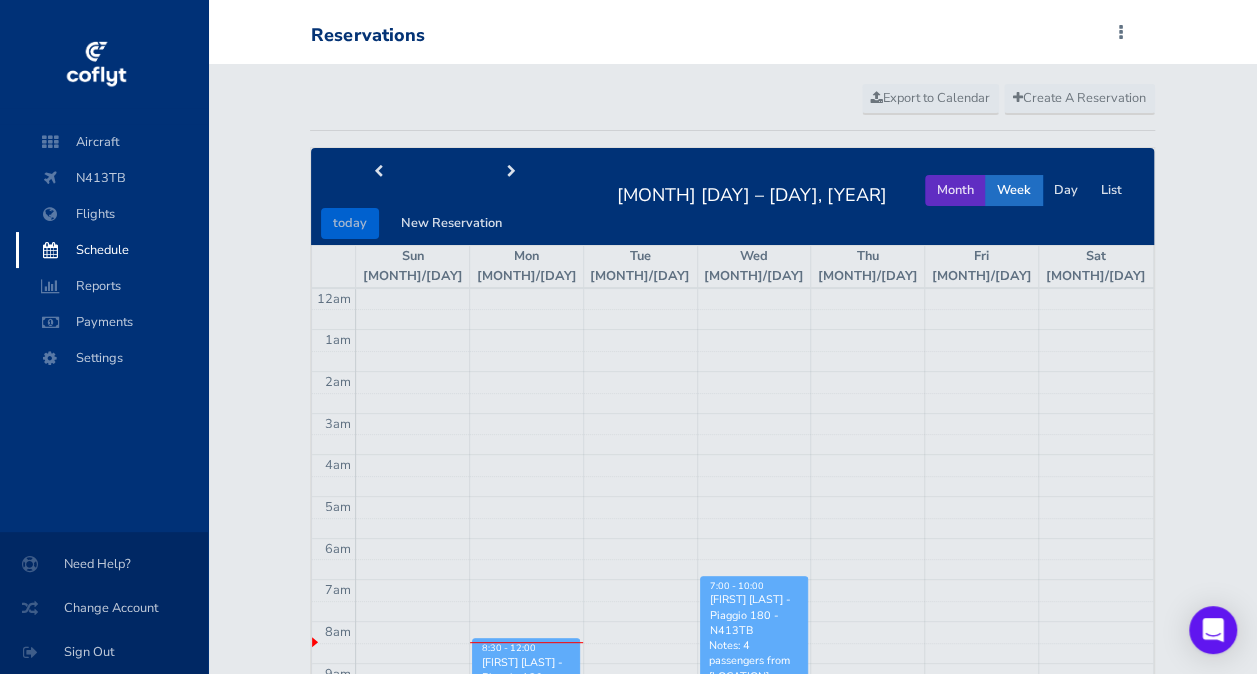 click on "Month" at bounding box center [955, 190] 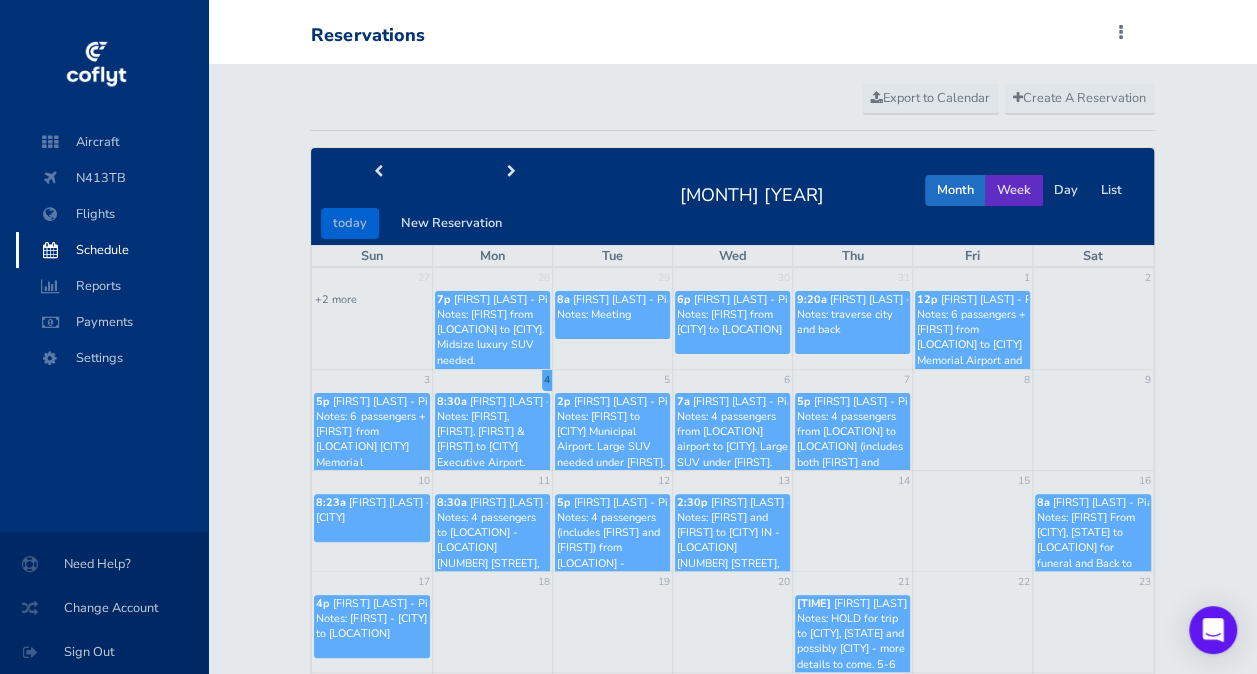 click on "Week" at bounding box center (1014, 190) 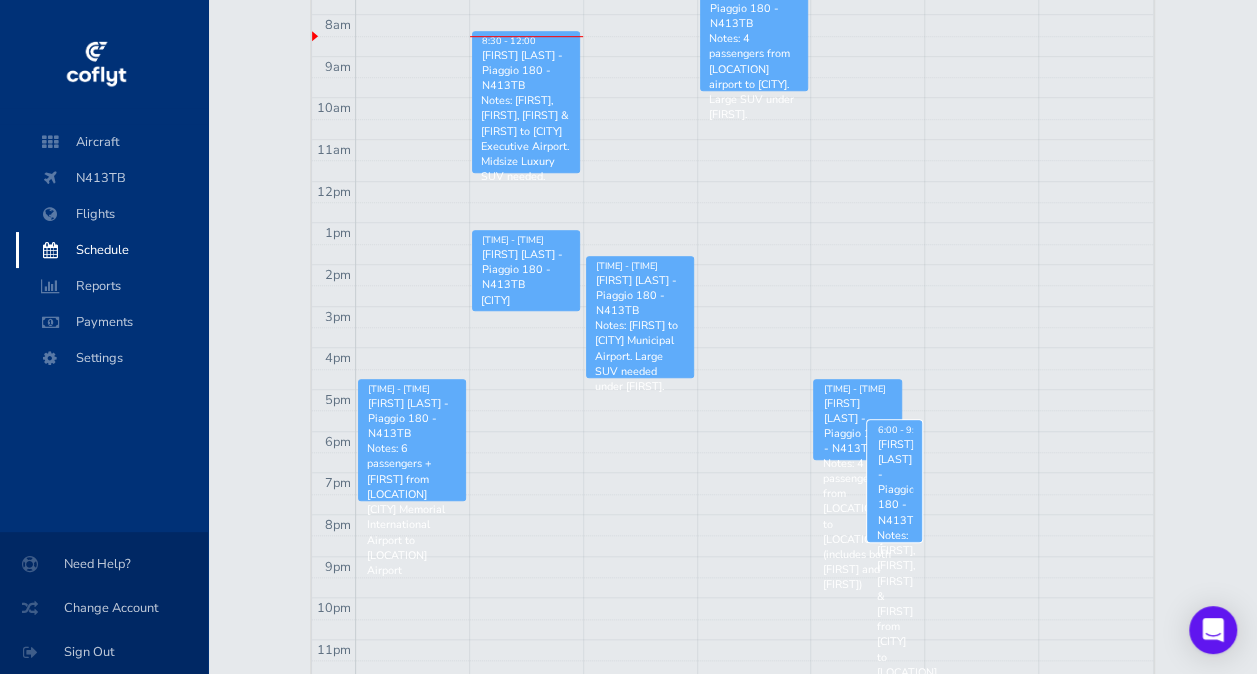 scroll, scrollTop: 609, scrollLeft: 0, axis: vertical 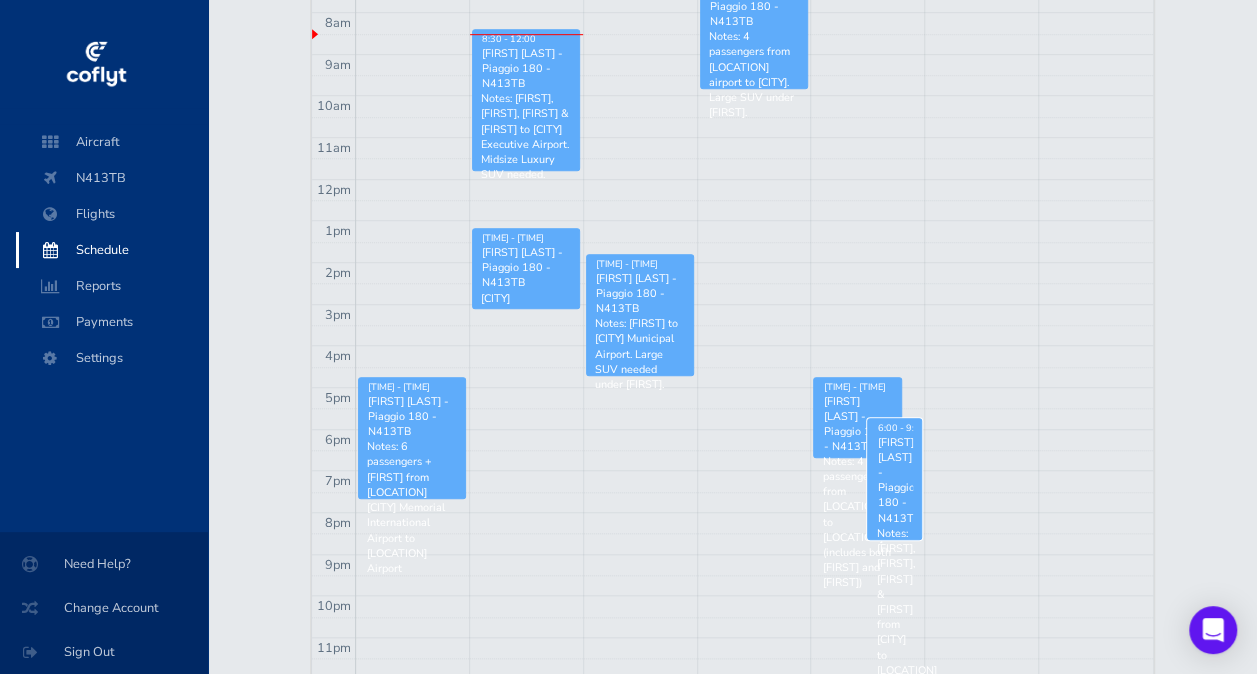 click on "Candace Martinez - Piaggio  180 - N413TB" at bounding box center (894, 480) 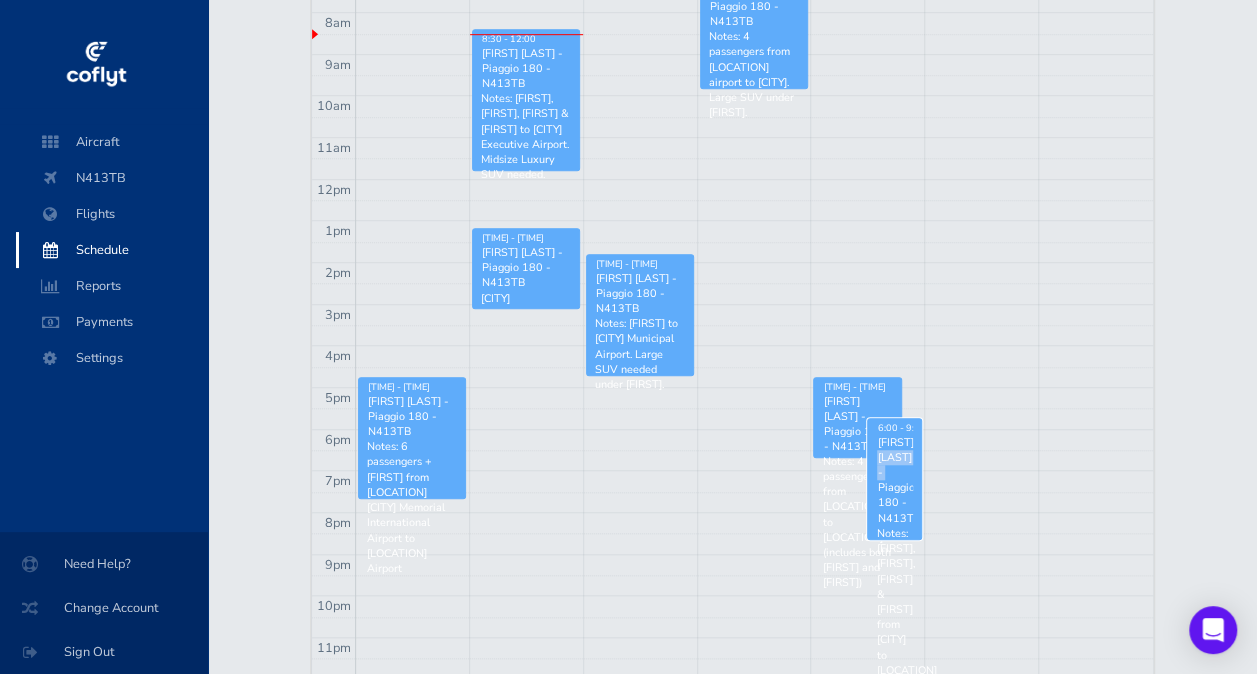 click on "Candace Martinez - Piaggio  180 - N413TB" at bounding box center (894, 480) 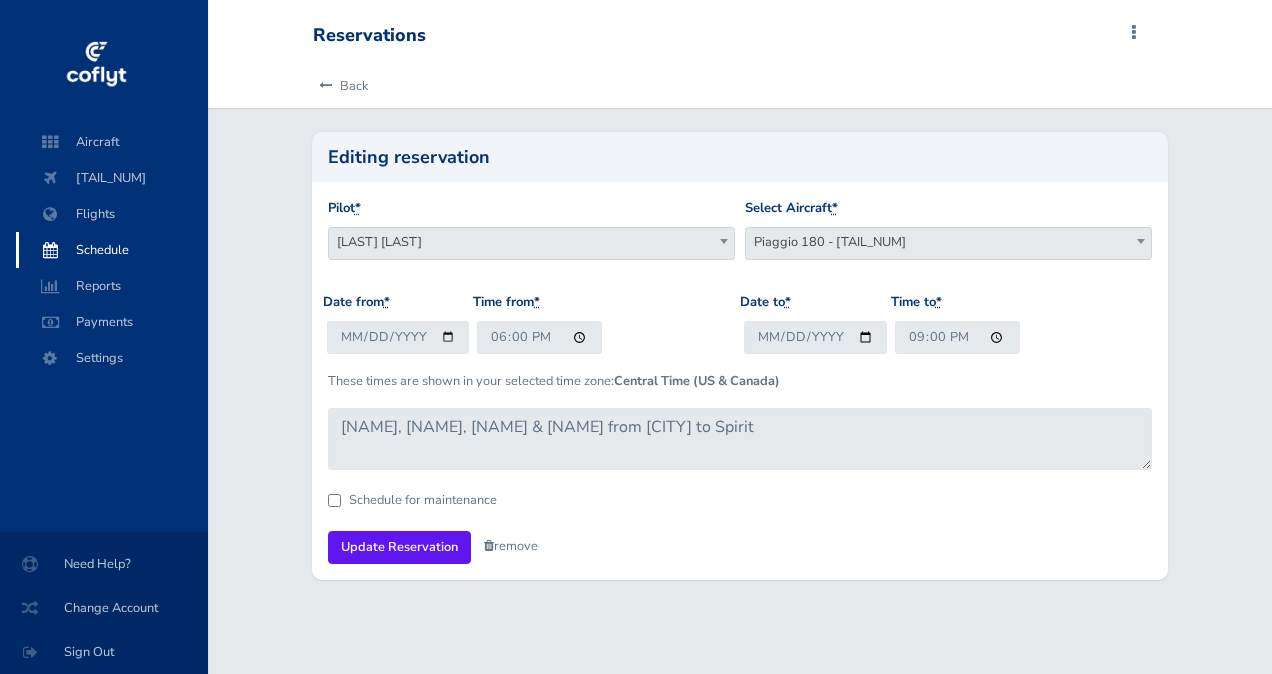 scroll, scrollTop: 0, scrollLeft: 0, axis: both 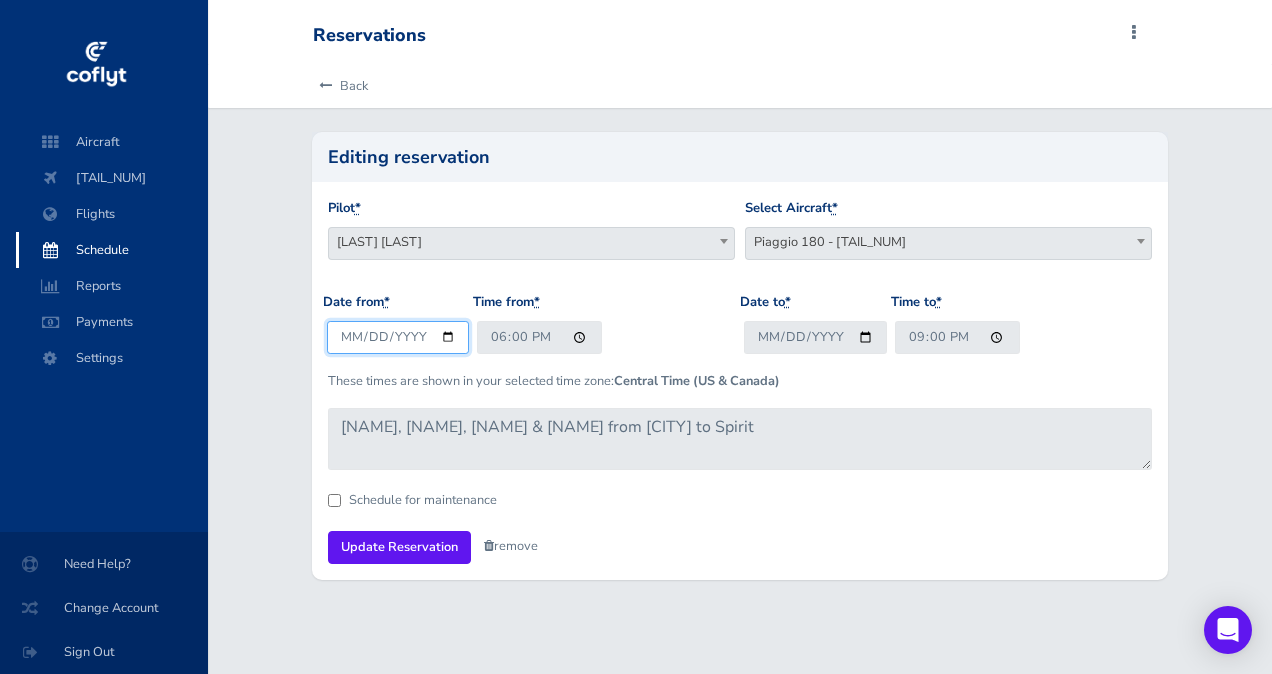 click on "2025-08-07" at bounding box center [398, 337] 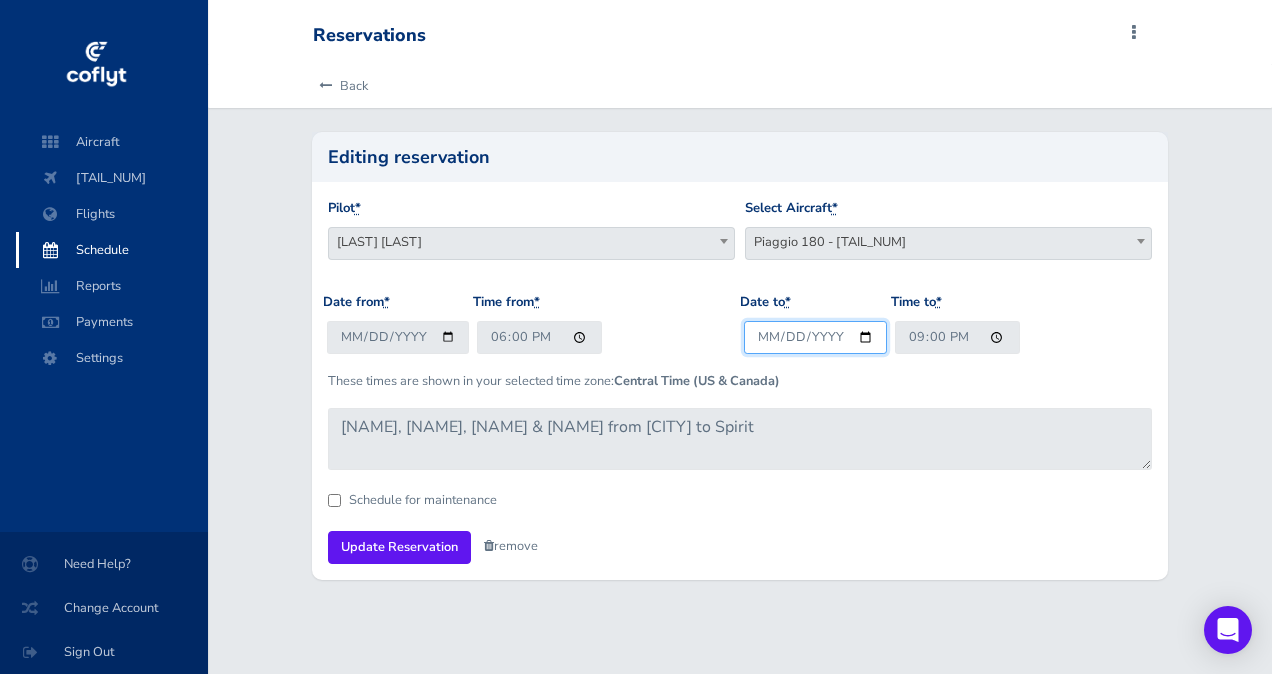 click on "2025-08-07" at bounding box center [815, 337] 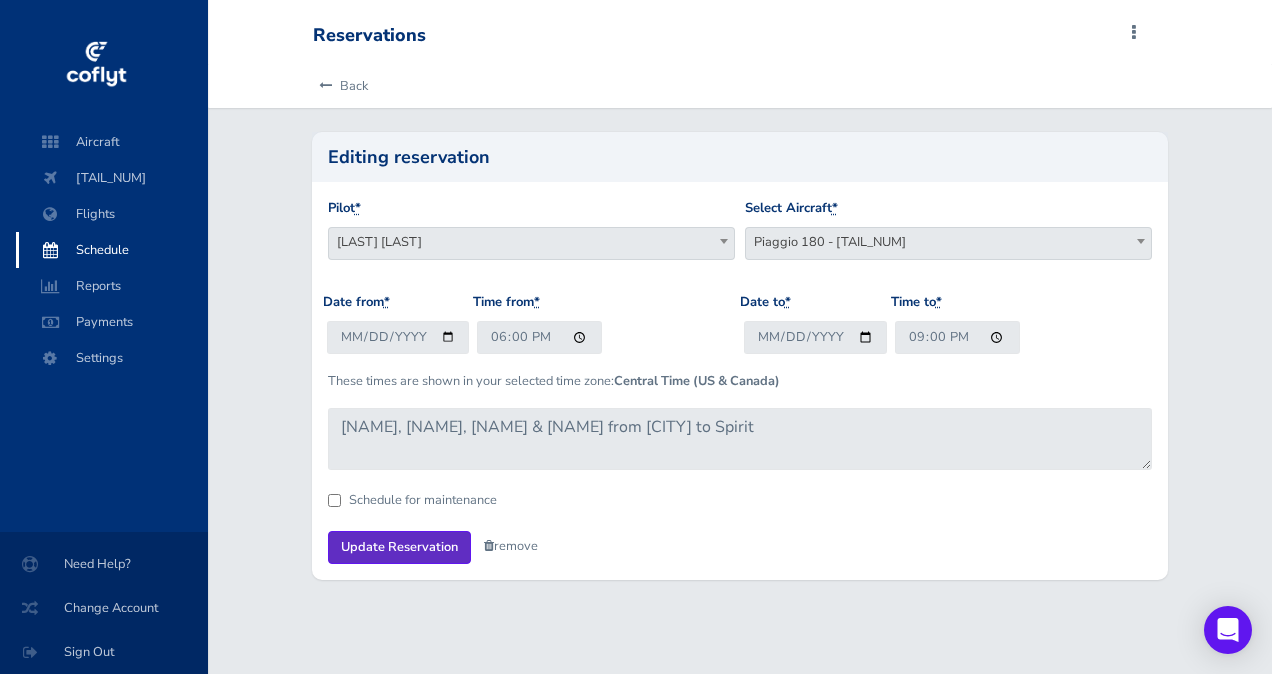 click on "Update Reservation" at bounding box center [399, 547] 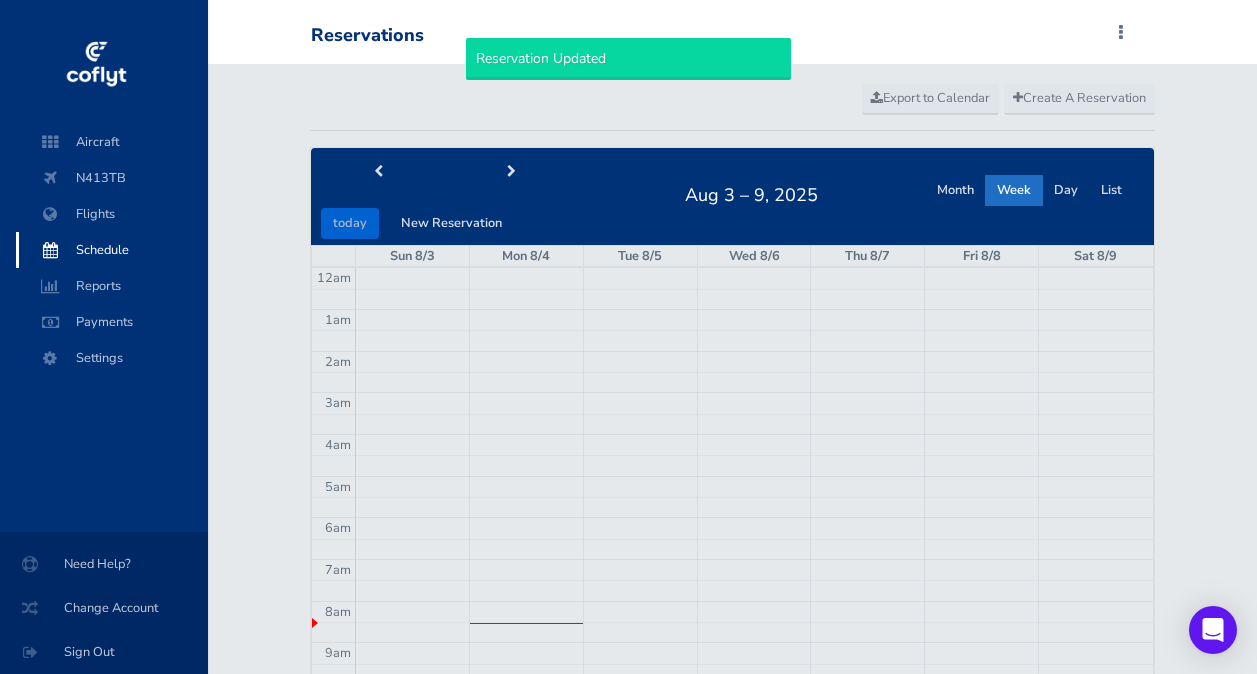 scroll, scrollTop: 0, scrollLeft: 0, axis: both 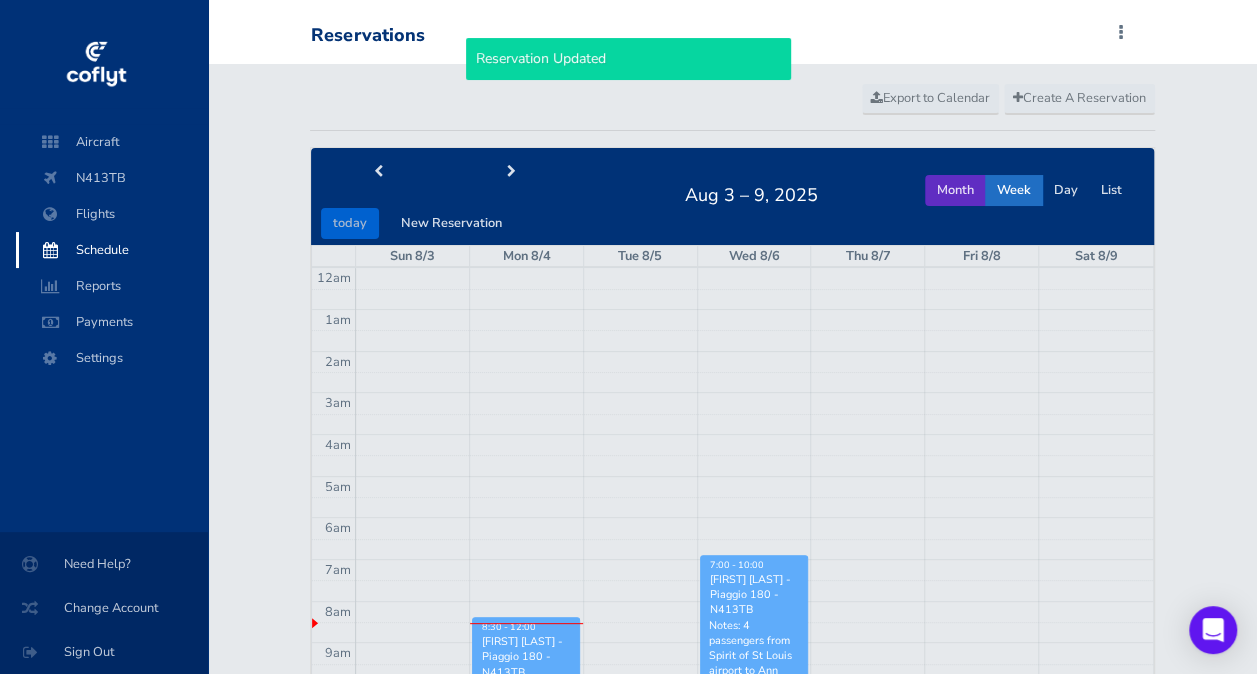 click on "Month" at bounding box center [955, 190] 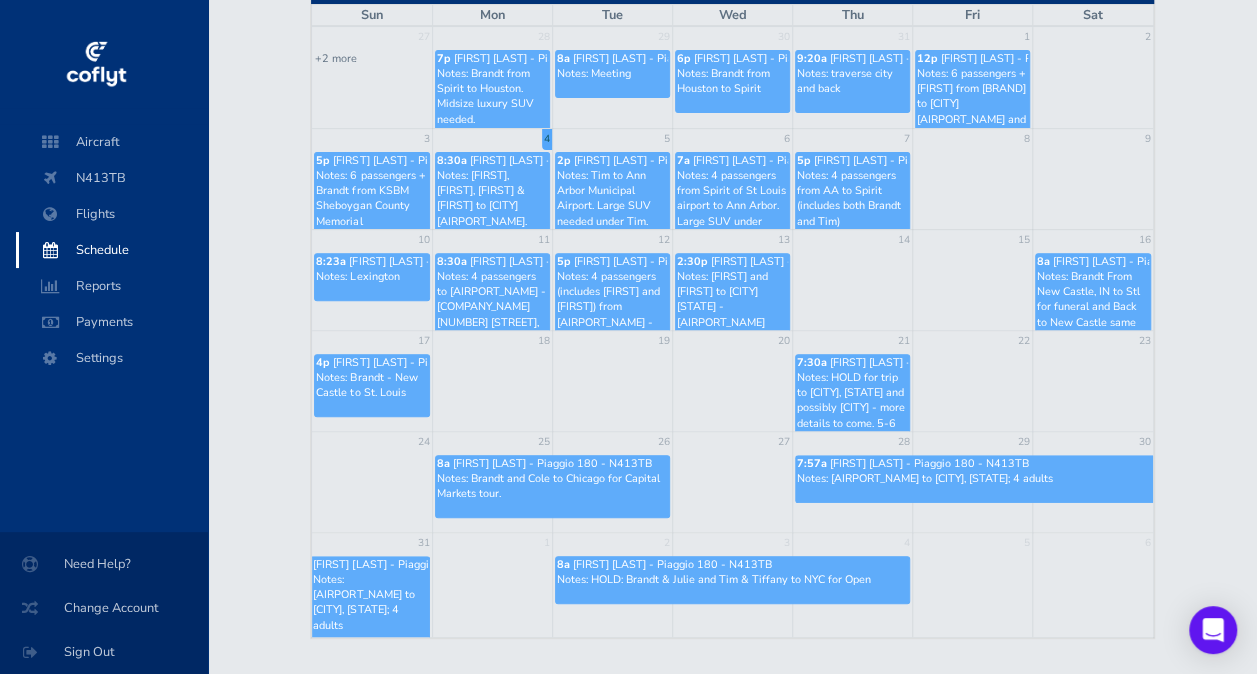 scroll, scrollTop: 243, scrollLeft: 0, axis: vertical 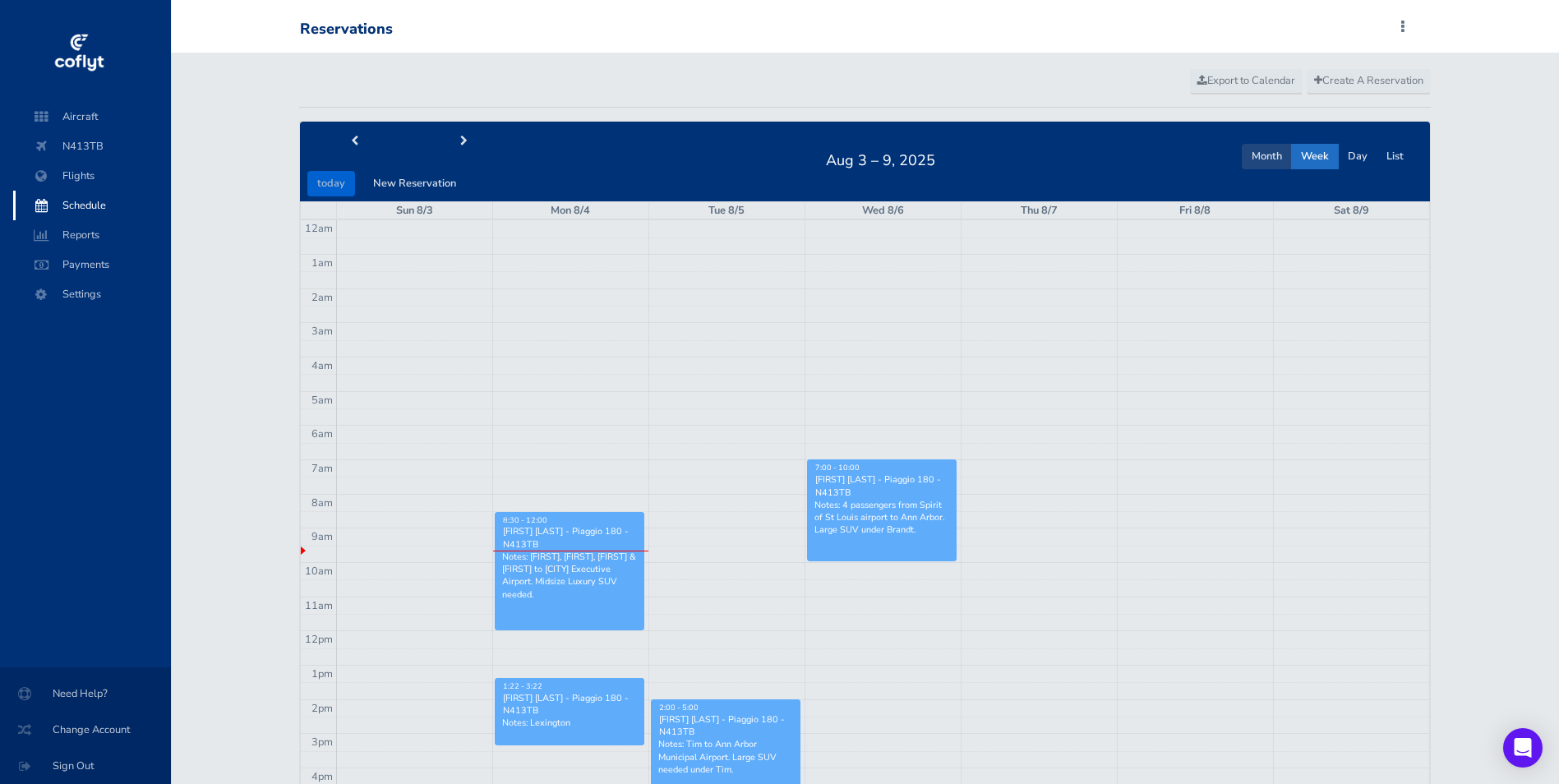 drag, startPoint x: 1275, startPoint y: 167, endPoint x: 1245, endPoint y: 188, distance: 36.619667 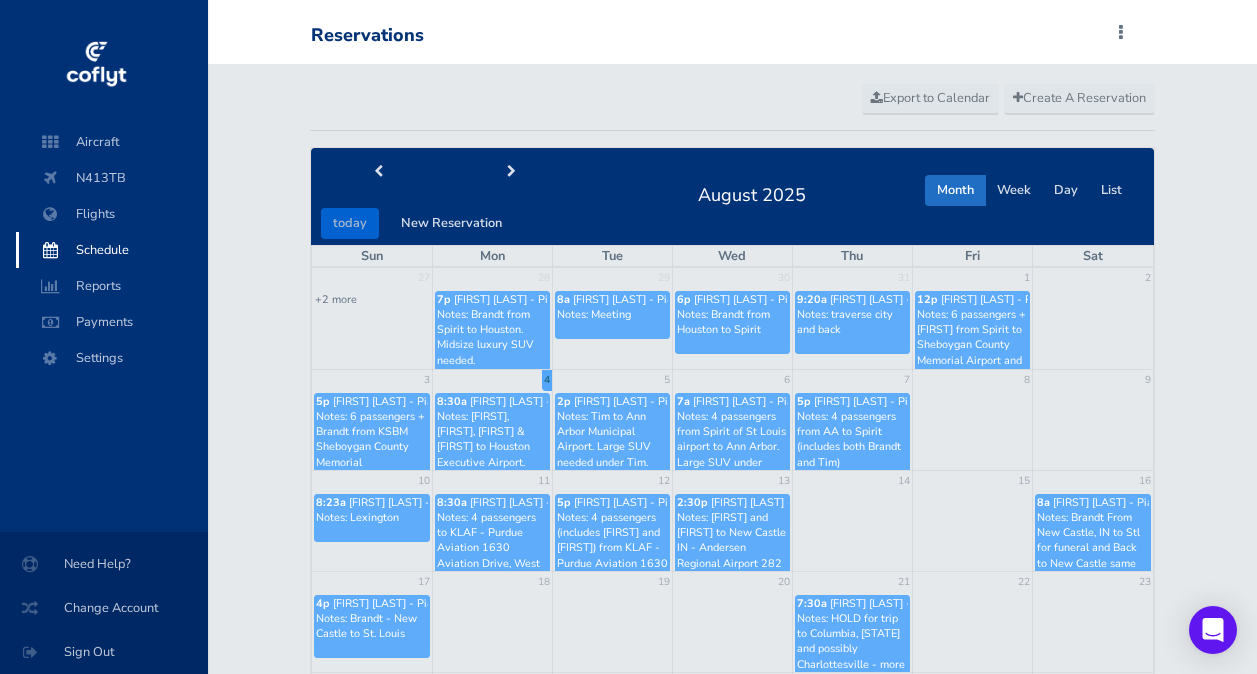 scroll, scrollTop: 201, scrollLeft: 0, axis: vertical 